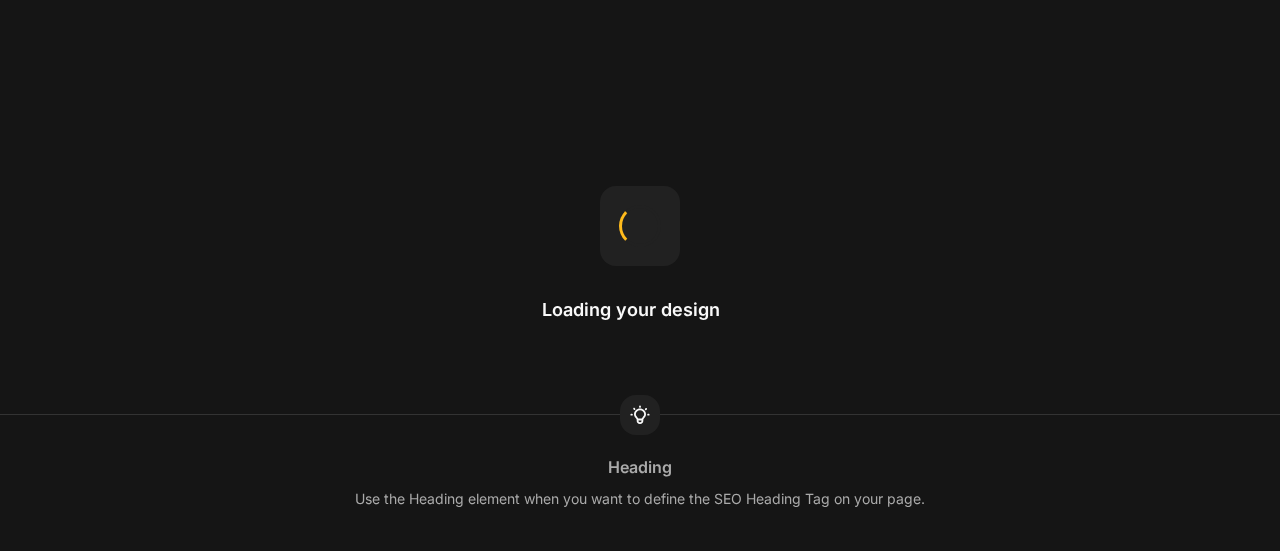 scroll, scrollTop: 0, scrollLeft: 0, axis: both 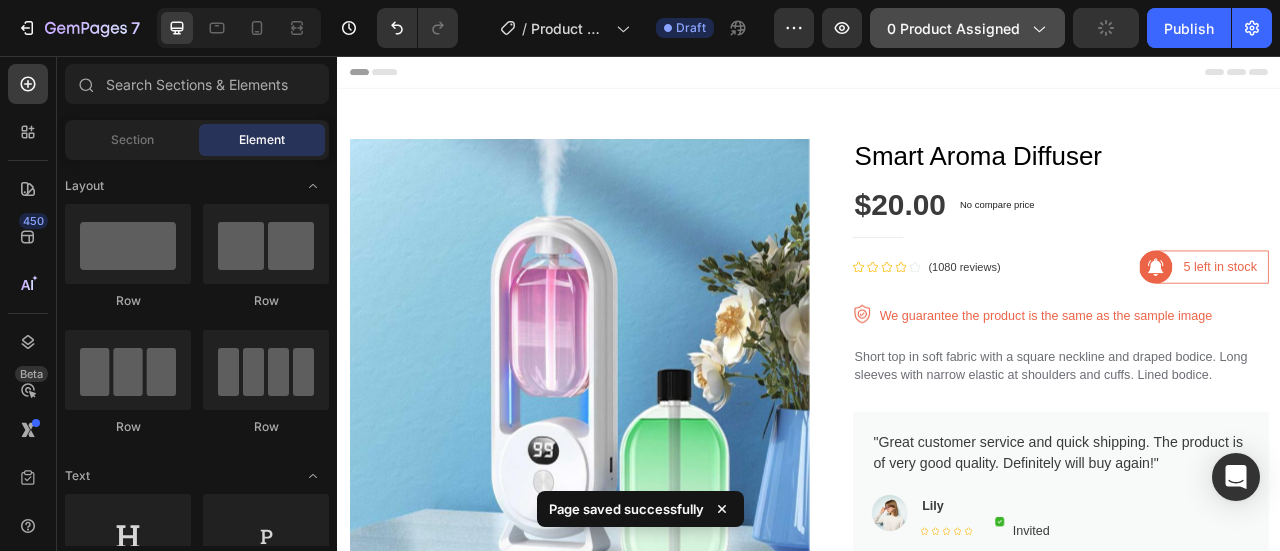 click 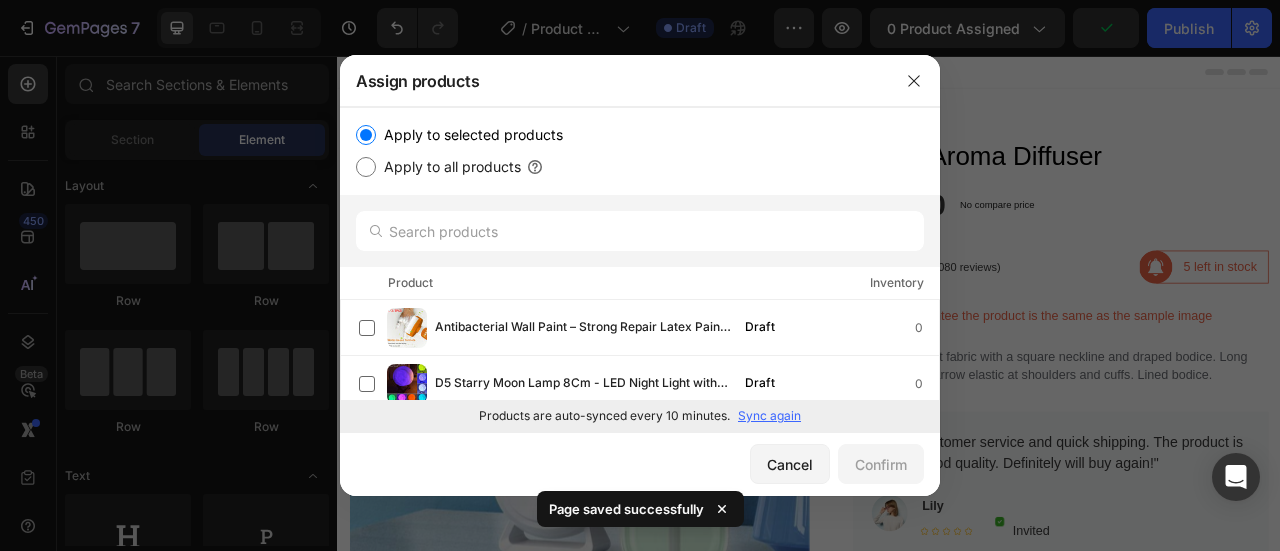 click on "Apply to all products" at bounding box center (366, 167) 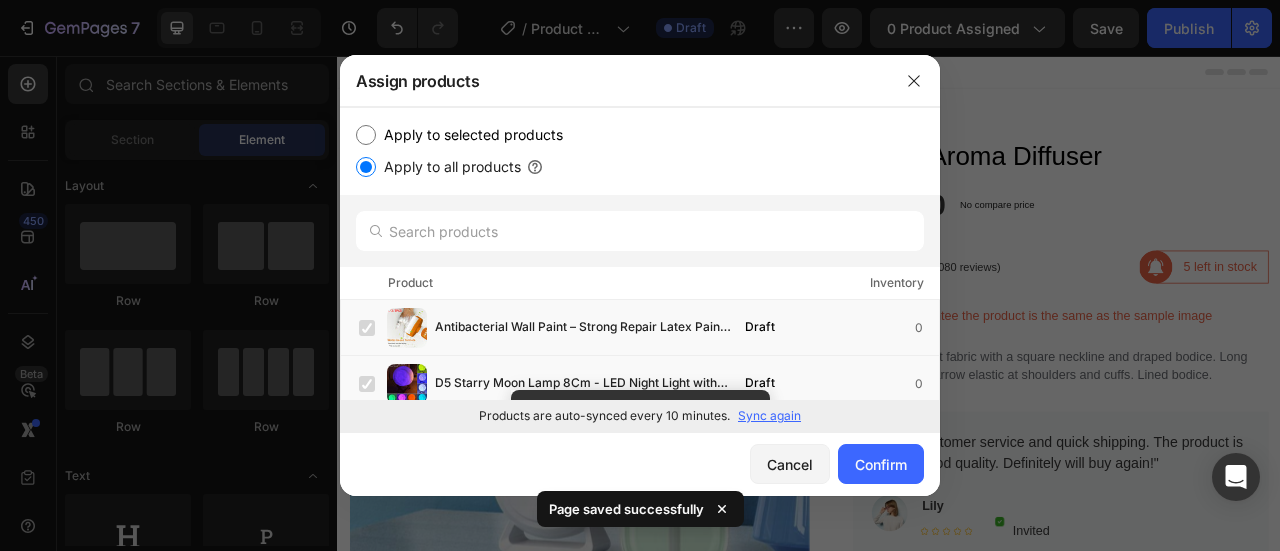 scroll, scrollTop: 108, scrollLeft: 0, axis: vertical 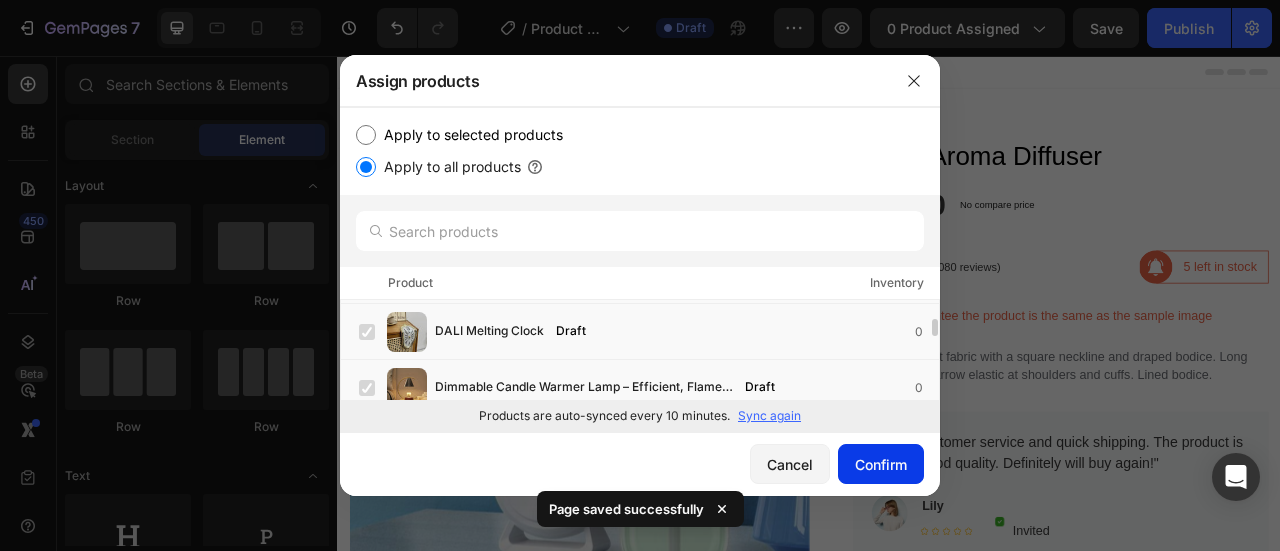 click on "Confirm" 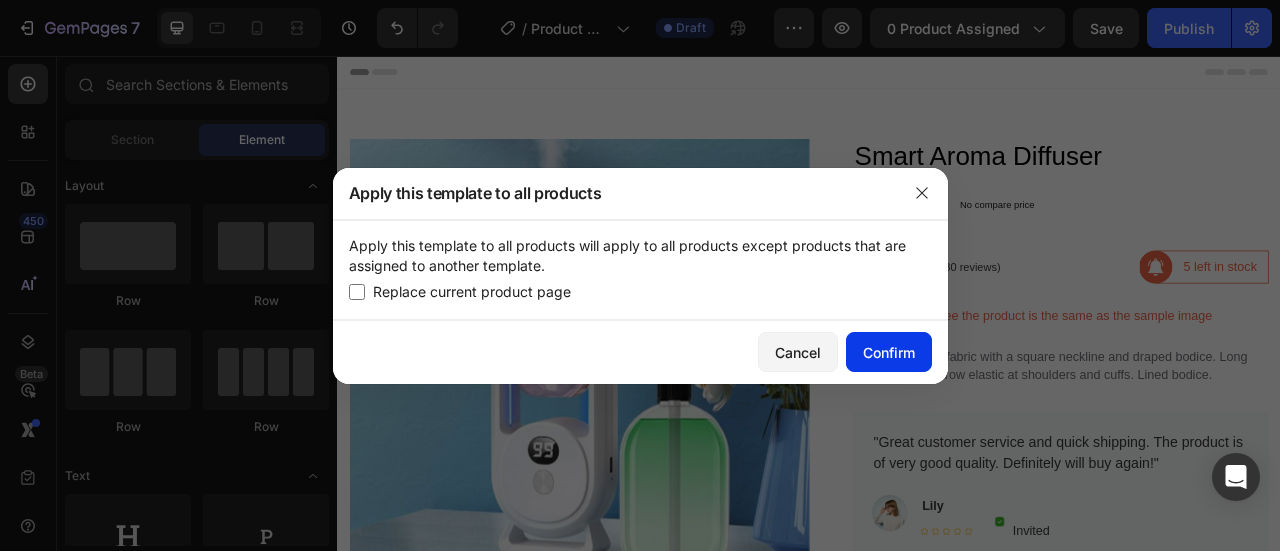 click on "Confirm" 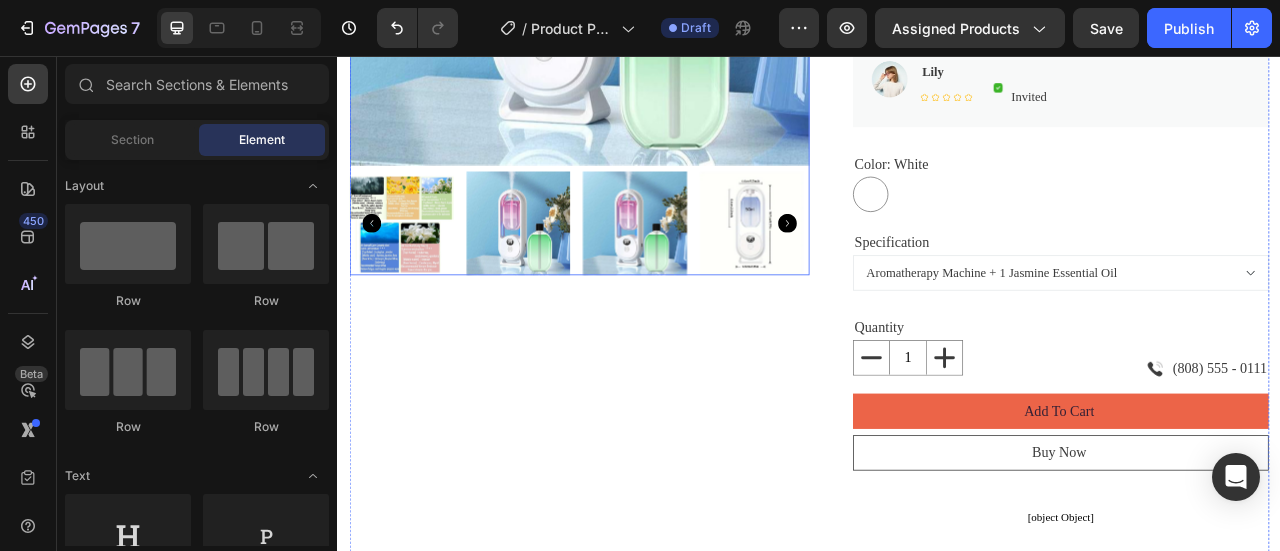 scroll, scrollTop: 507, scrollLeft: 0, axis: vertical 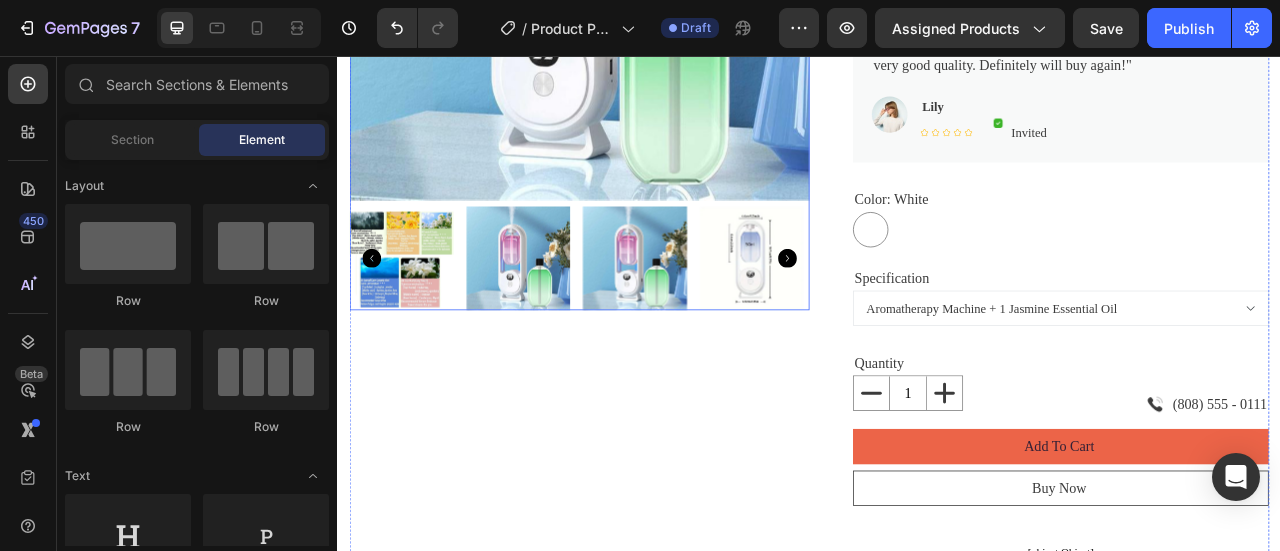 click at bounding box center (418, 313) 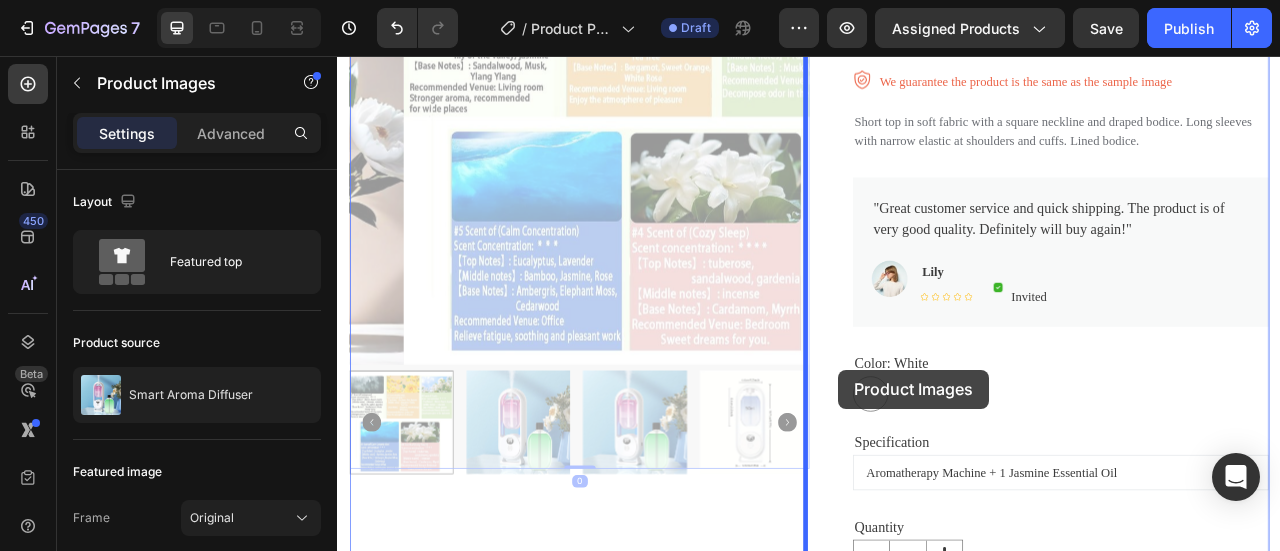 scroll, scrollTop: 328, scrollLeft: 0, axis: vertical 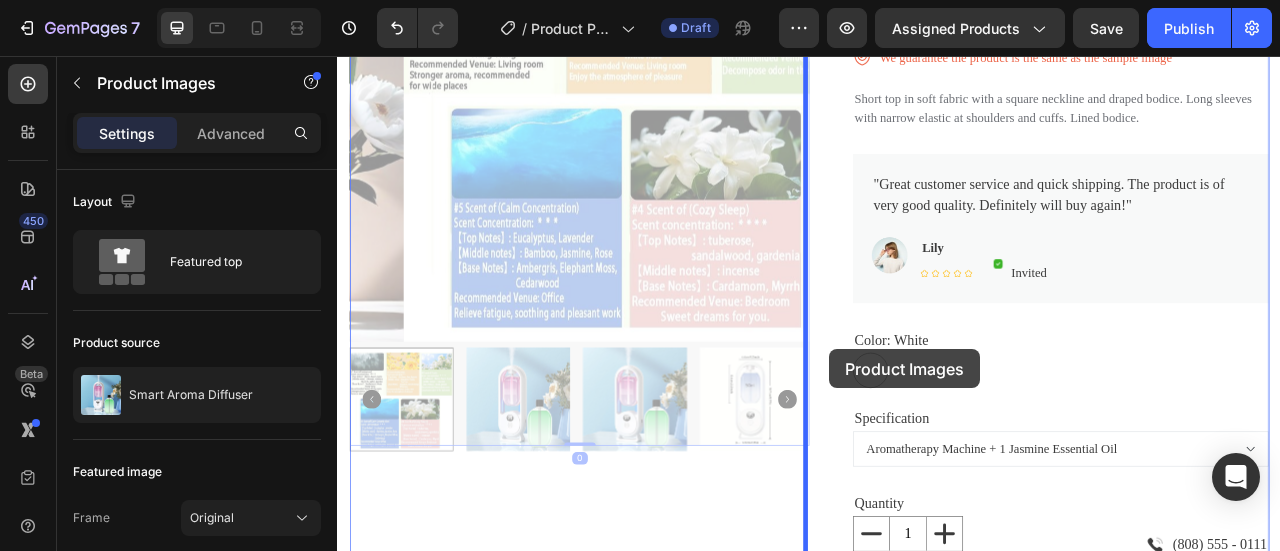 click at bounding box center [937, 1781] 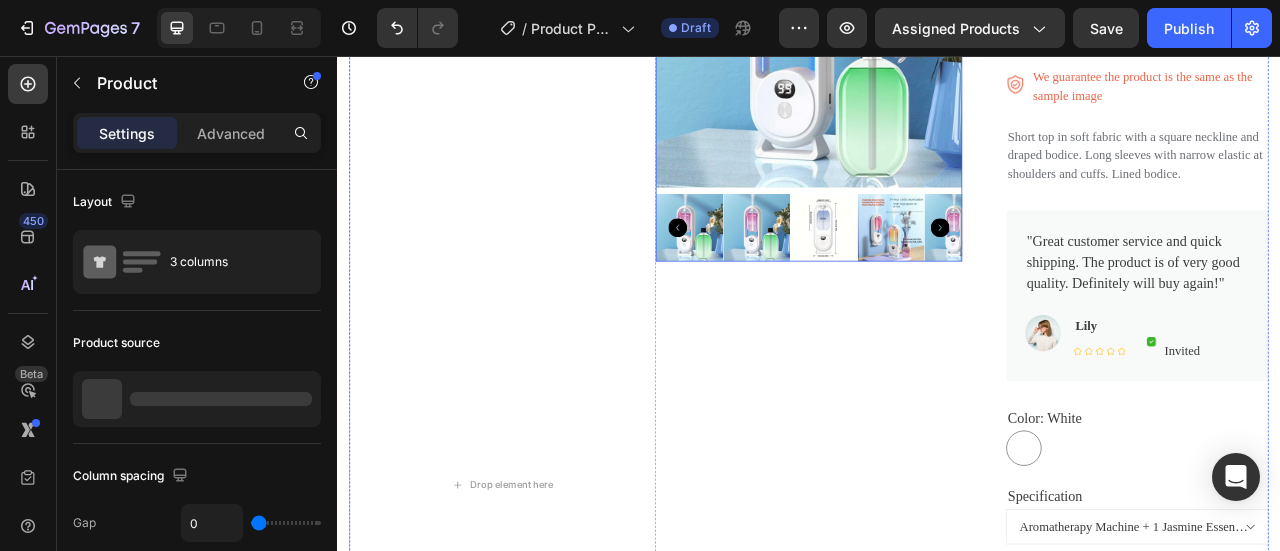 click at bounding box center (785, 274) 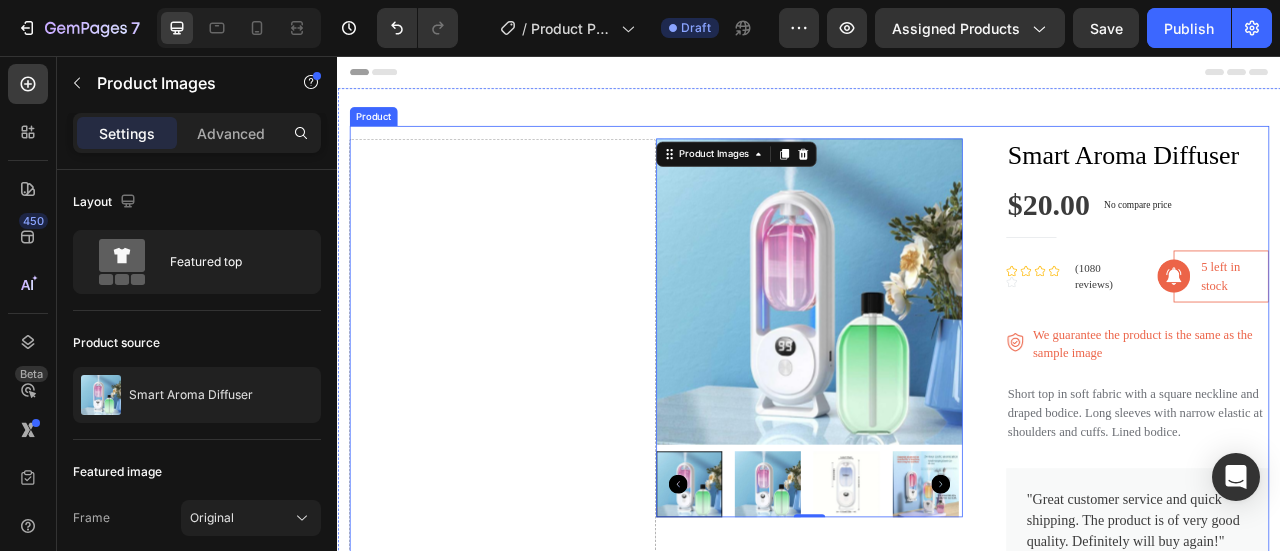 scroll, scrollTop: 238, scrollLeft: 0, axis: vertical 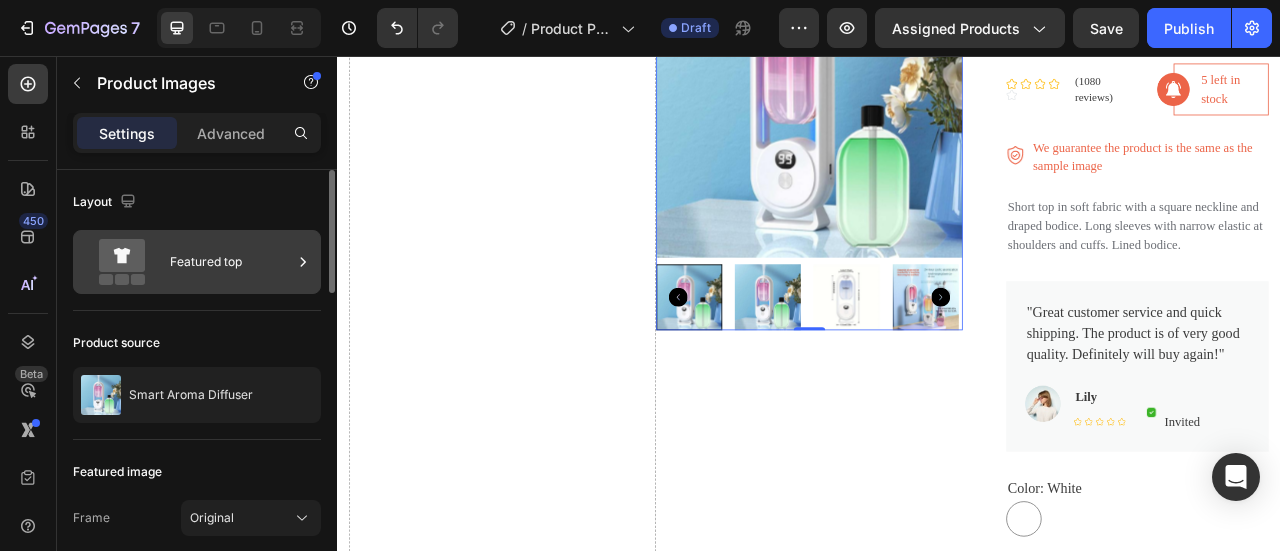 click on "Featured top" at bounding box center [231, 262] 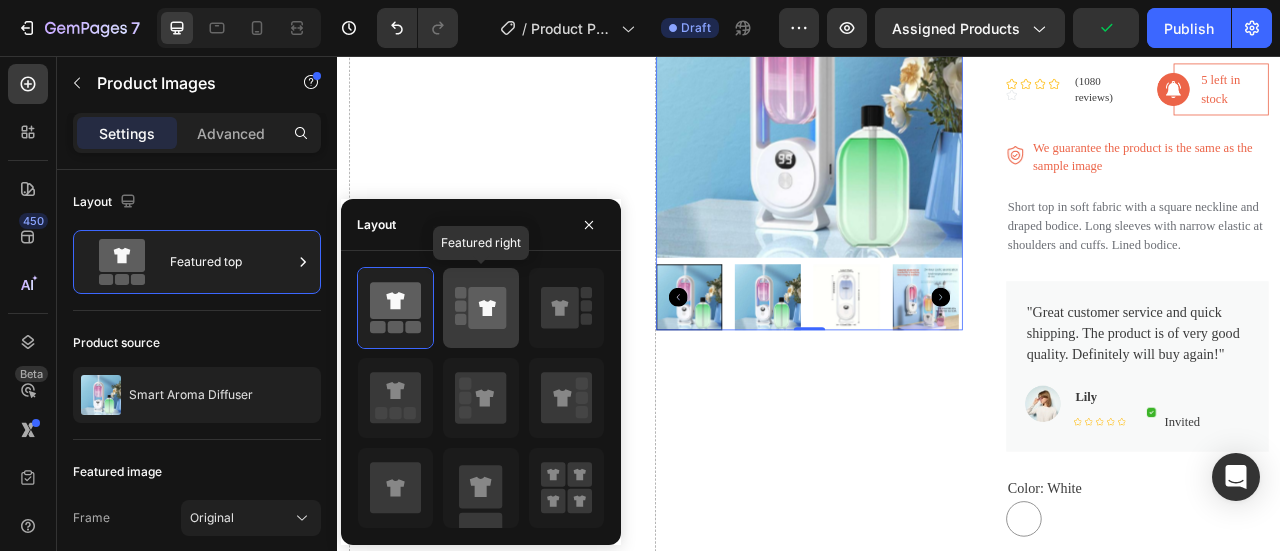 drag, startPoint x: 488, startPoint y: 305, endPoint x: 441, endPoint y: 401, distance: 106.887794 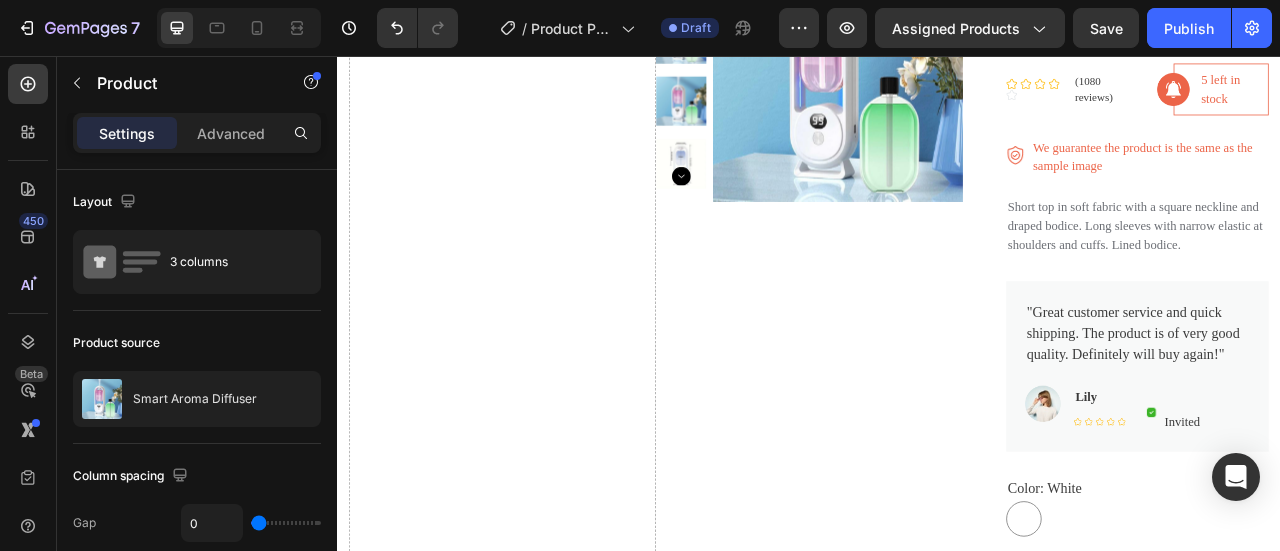 scroll, scrollTop: 0, scrollLeft: 0, axis: both 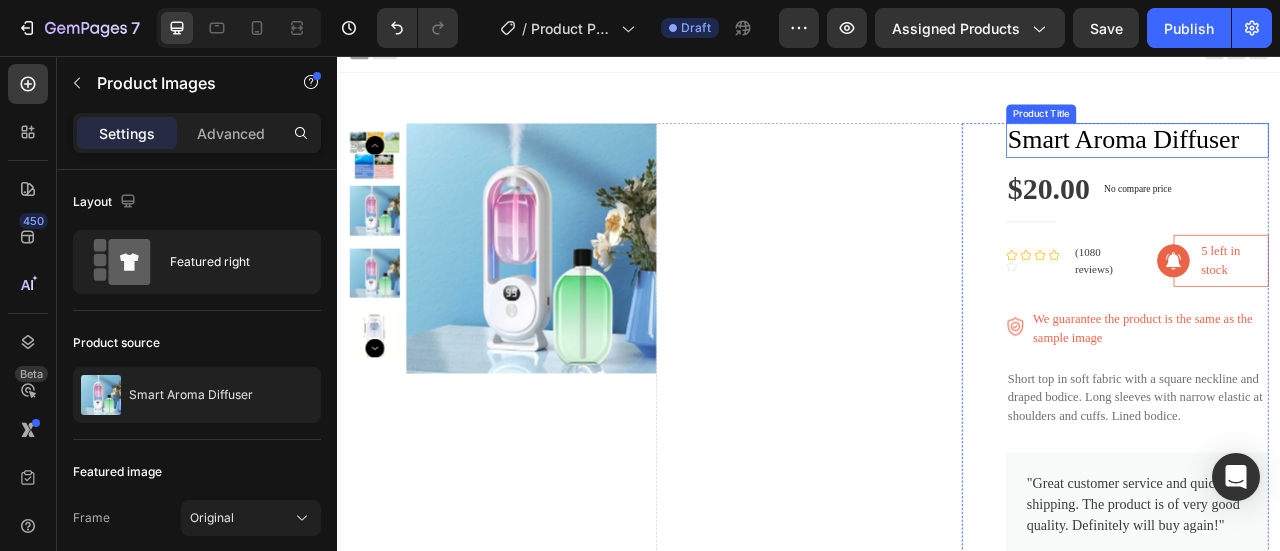 click on "Smart Aroma Diffuser" at bounding box center [1355, 163] 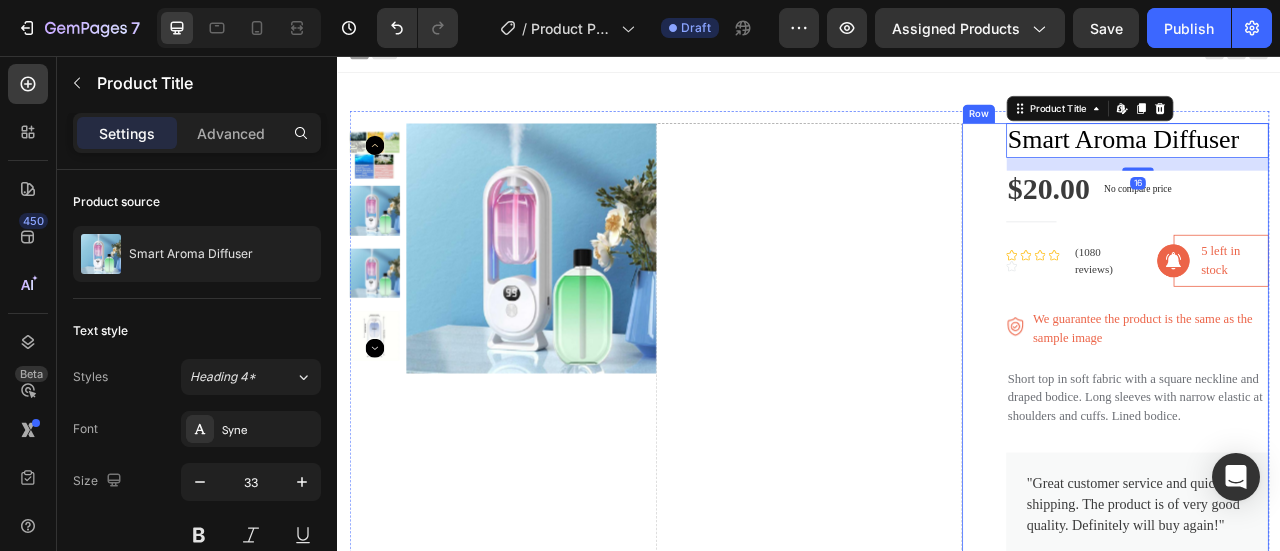click on "Smart Aroma Diffuser Product Title Edit content in Shopify 16 $20.00 Product Price Product Price No compare price Product Price Row Title Line Icon Icon Icon Icon Icon Icon Icon List Hoz (1080 reviews) Text block Row Image 5 left in stock Text block Row Row Row Short top in soft fabric with a square neckline and draped bodice. Long sleeves with narrow elastic at shoulders and cuffs. Lined bodice. Text block Image We guarantee the product is the same as the sample image Text block Row Short top in soft fabric with a square neckline and draped bodice. Long sleeves with narrow elastic at shoulders and cuffs. Lined bodice. Text block "Great customer service and quick shipping. The product is of very good quality. Definitely will buy again!" Text block Image Lily Text block Icon Icon Icon Icon Icon Icon List Hoz Image Invited Text block Row Row" at bounding box center [1327, 909] 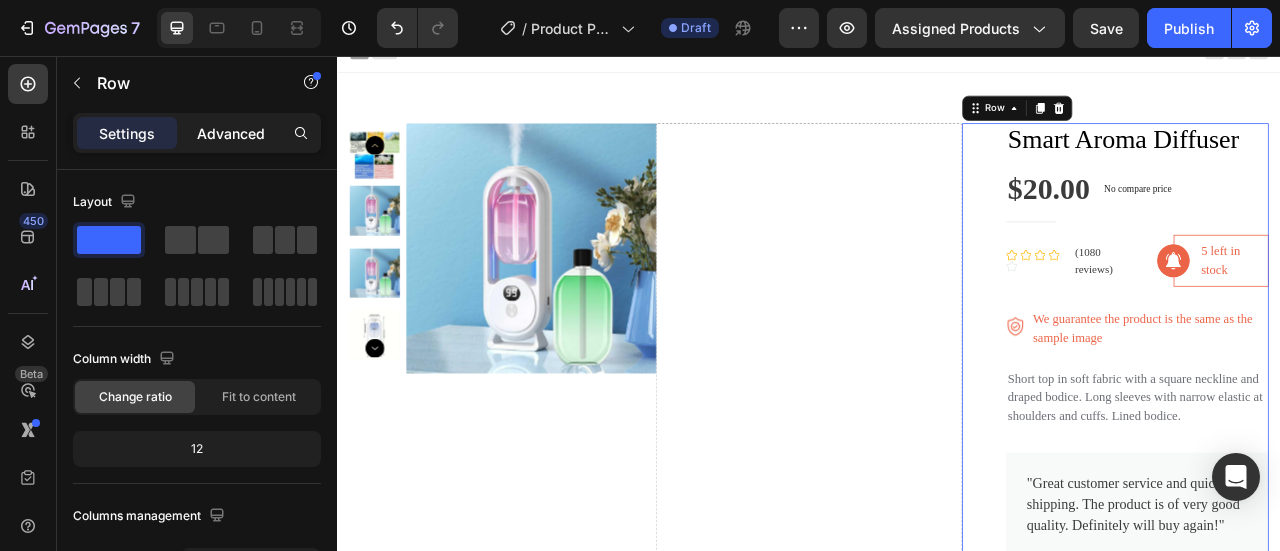 click on "Advanced" at bounding box center (231, 133) 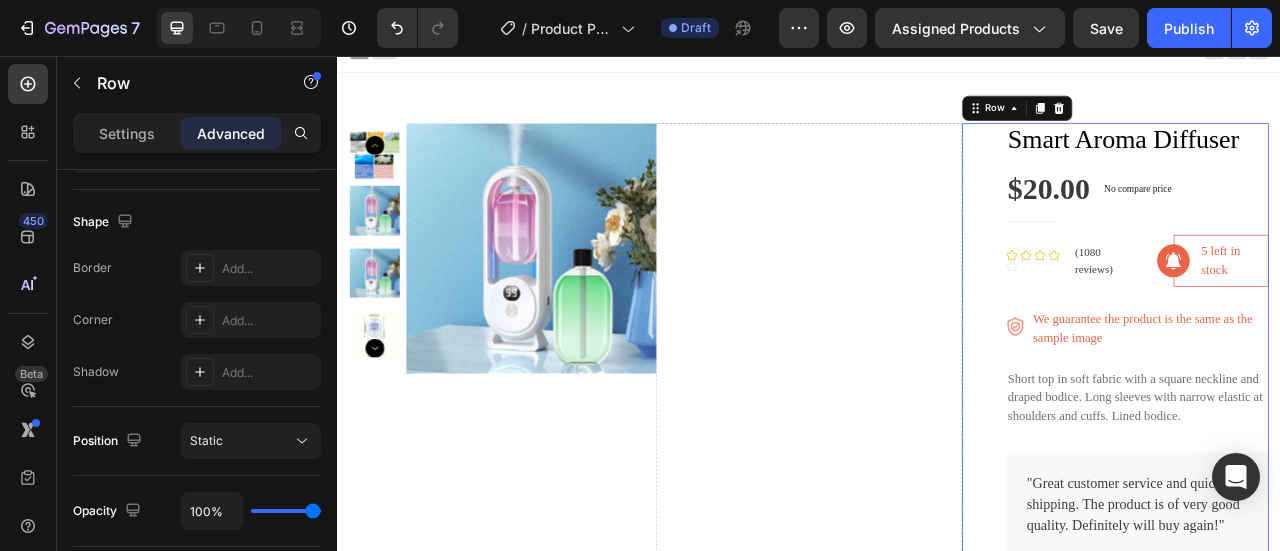 scroll, scrollTop: 0, scrollLeft: 0, axis: both 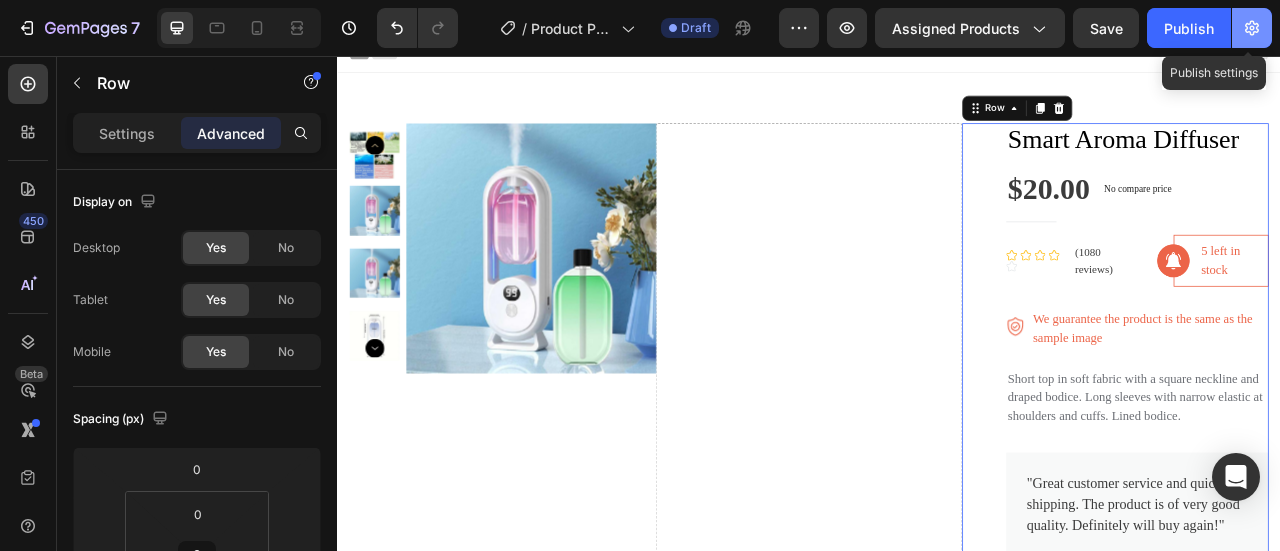 click 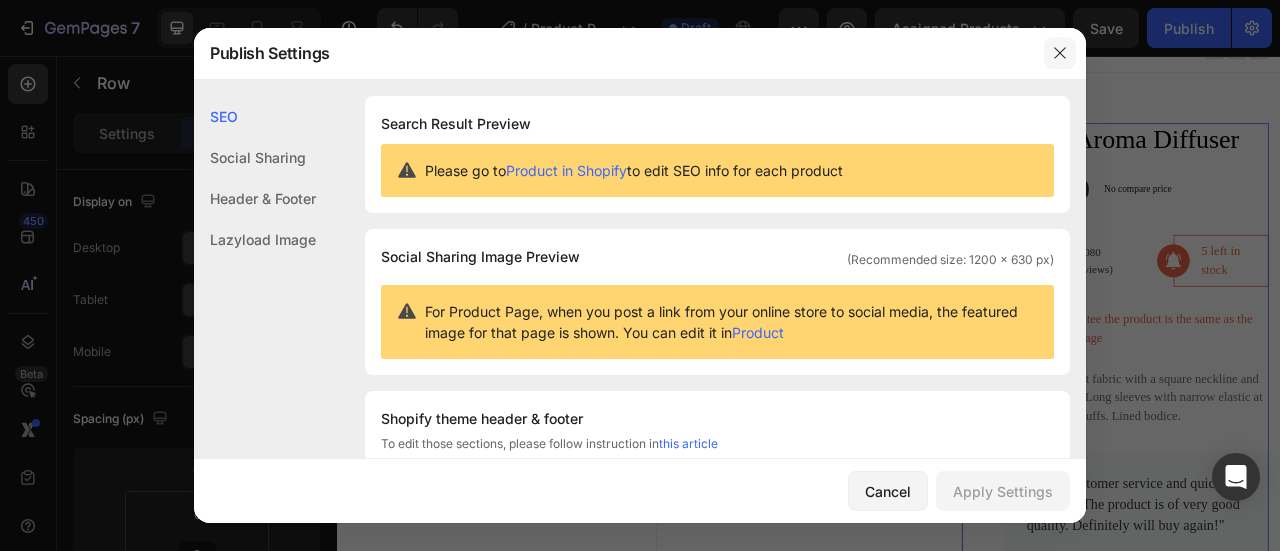 click 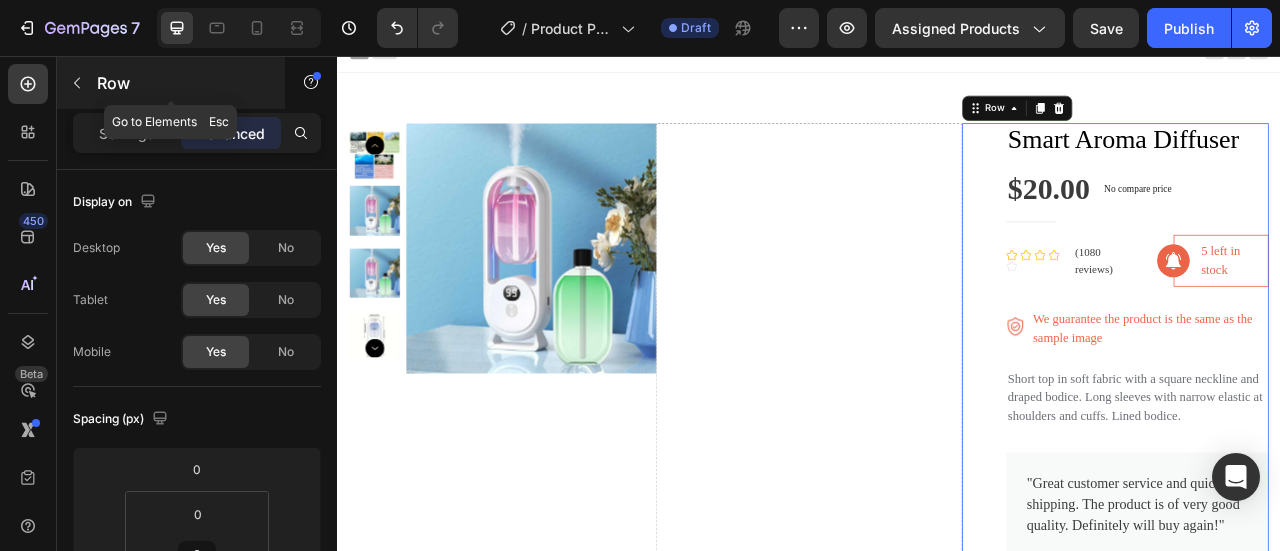 click on "Row" at bounding box center [182, 83] 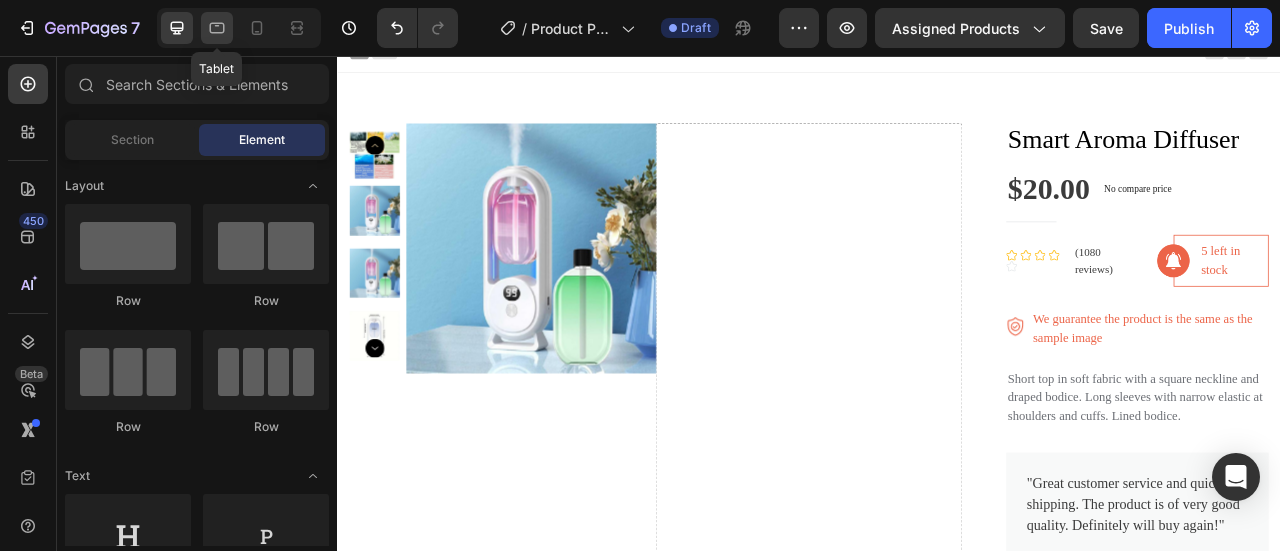 click 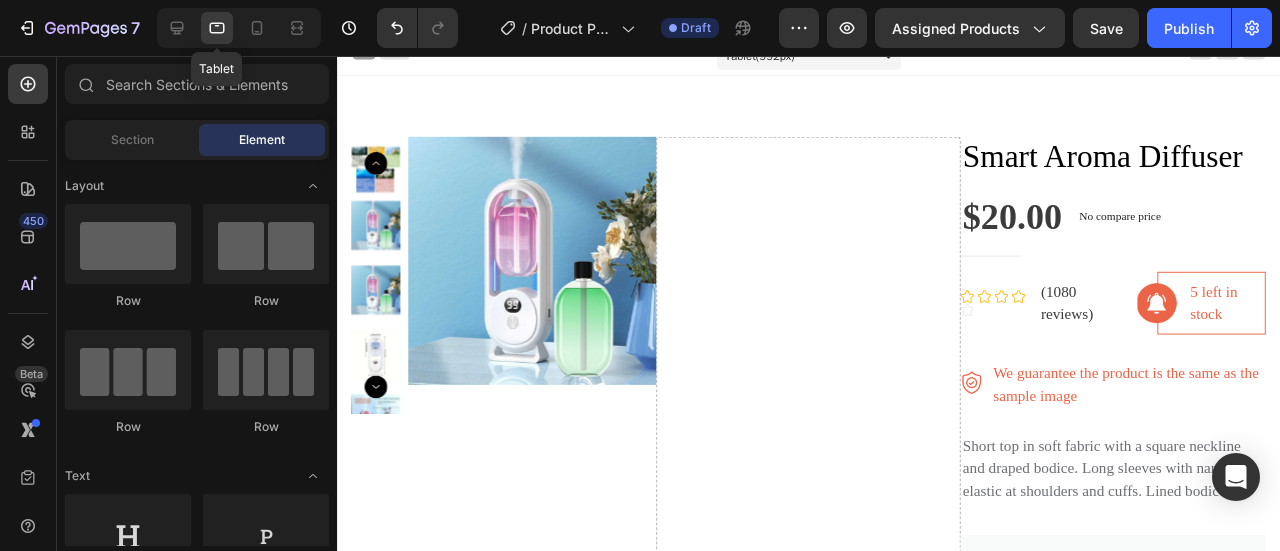 click 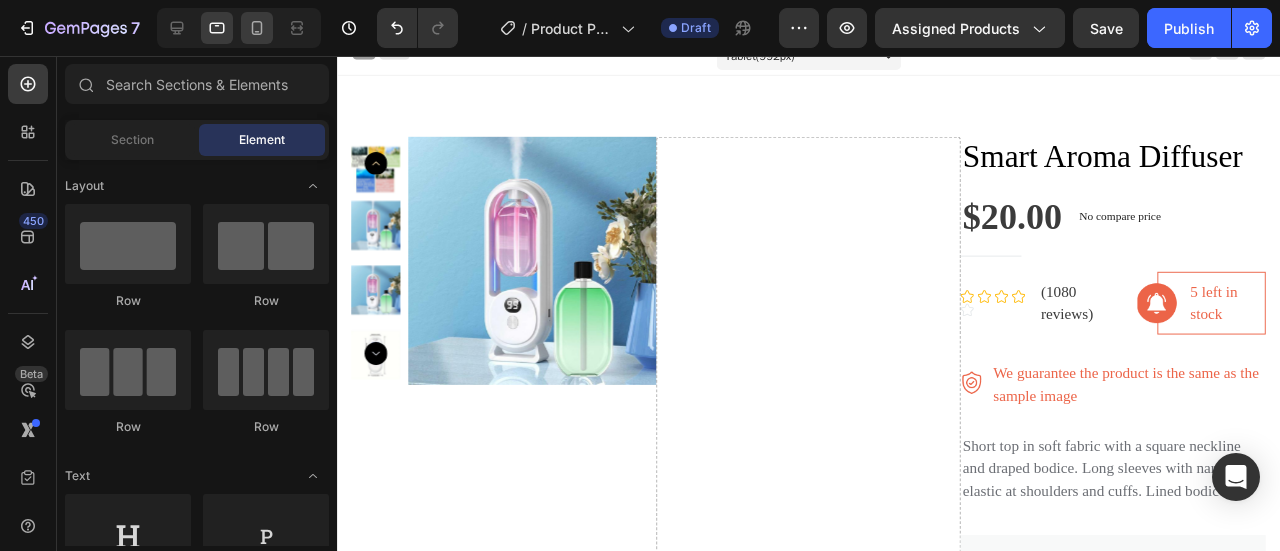 drag, startPoint x: 218, startPoint y: 35, endPoint x: 268, endPoint y: 28, distance: 50.48762 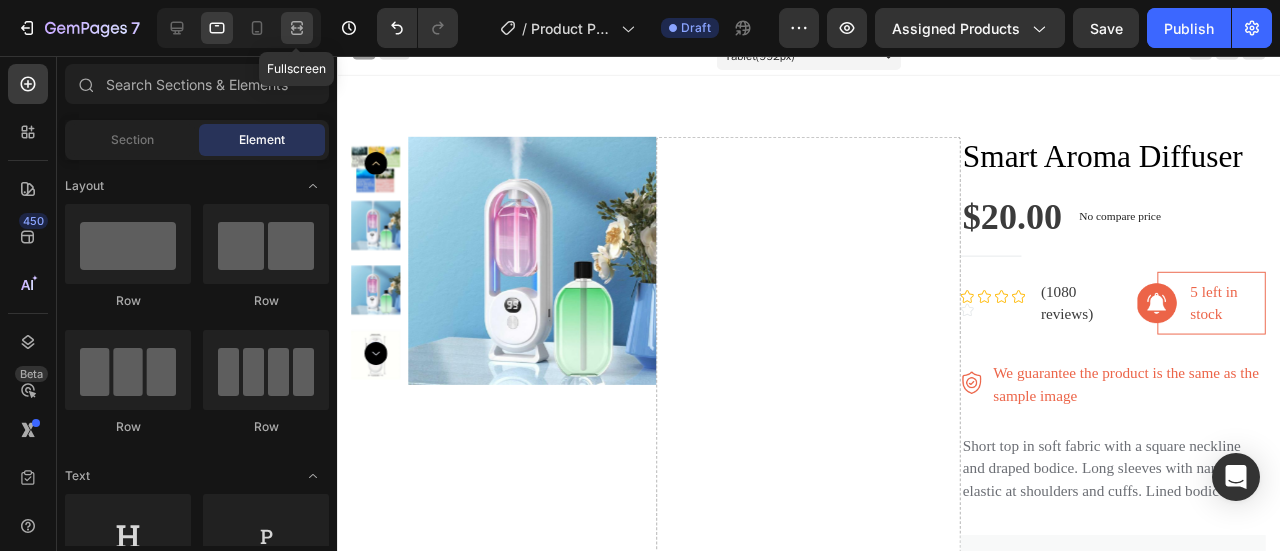 click 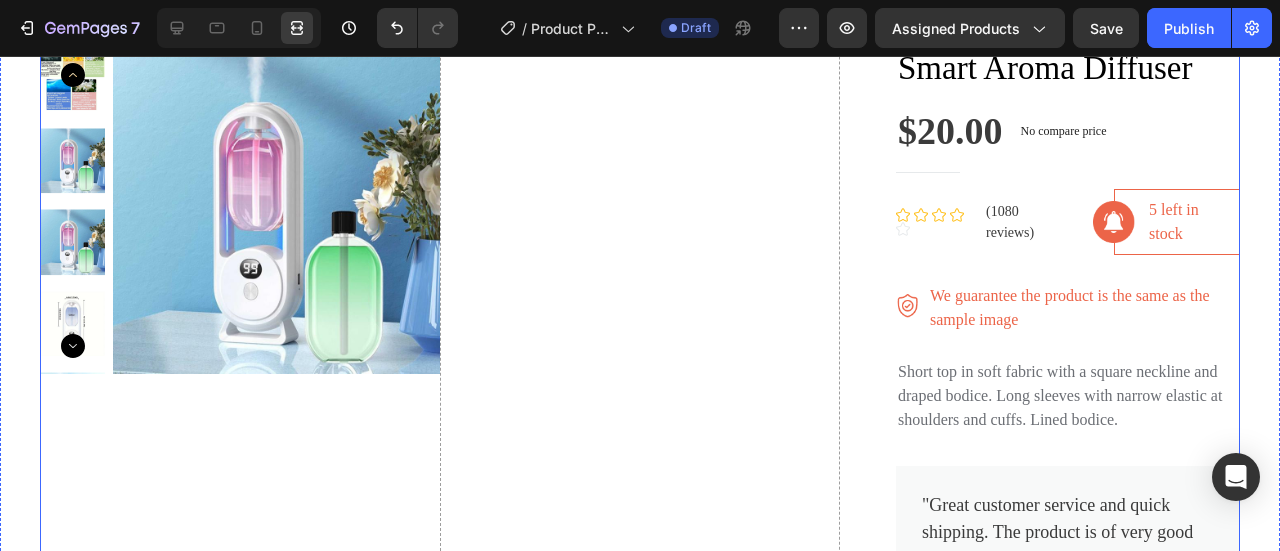 scroll, scrollTop: 116, scrollLeft: 0, axis: vertical 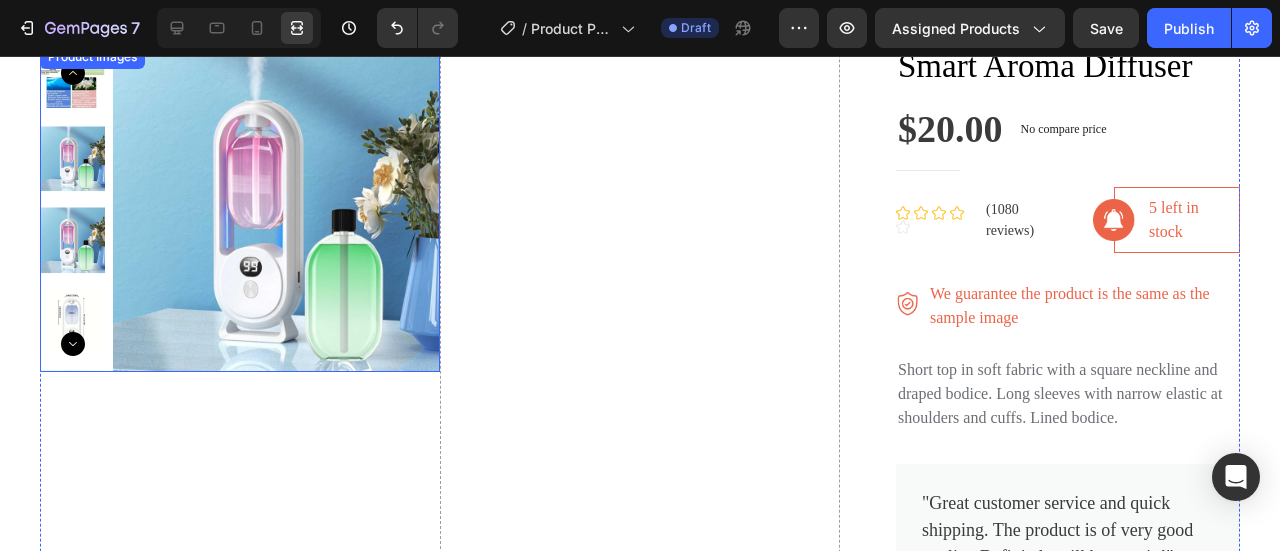 click at bounding box center [276, 208] 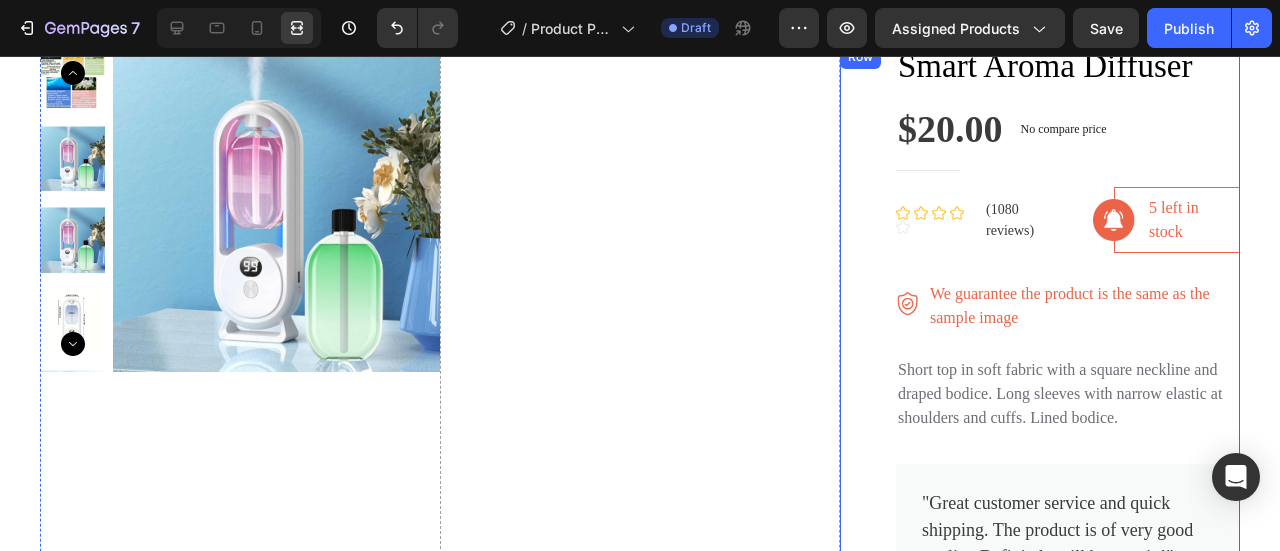 drag, startPoint x: 862, startPoint y: 159, endPoint x: 834, endPoint y: 159, distance: 28 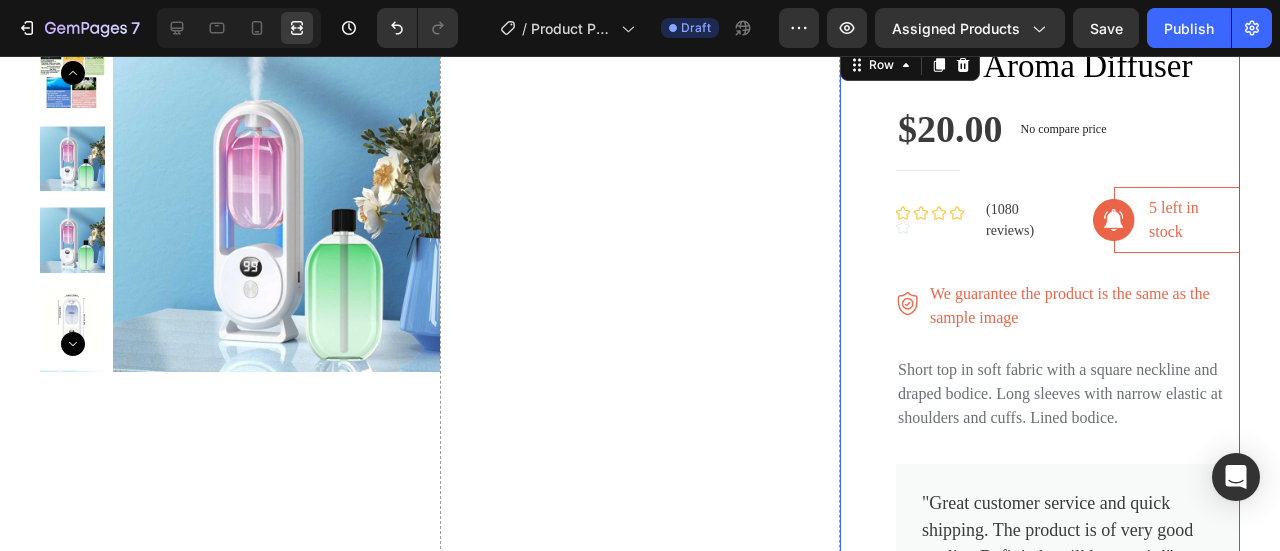 drag, startPoint x: 856, startPoint y: 117, endPoint x: 944, endPoint y: 76, distance: 97.082436 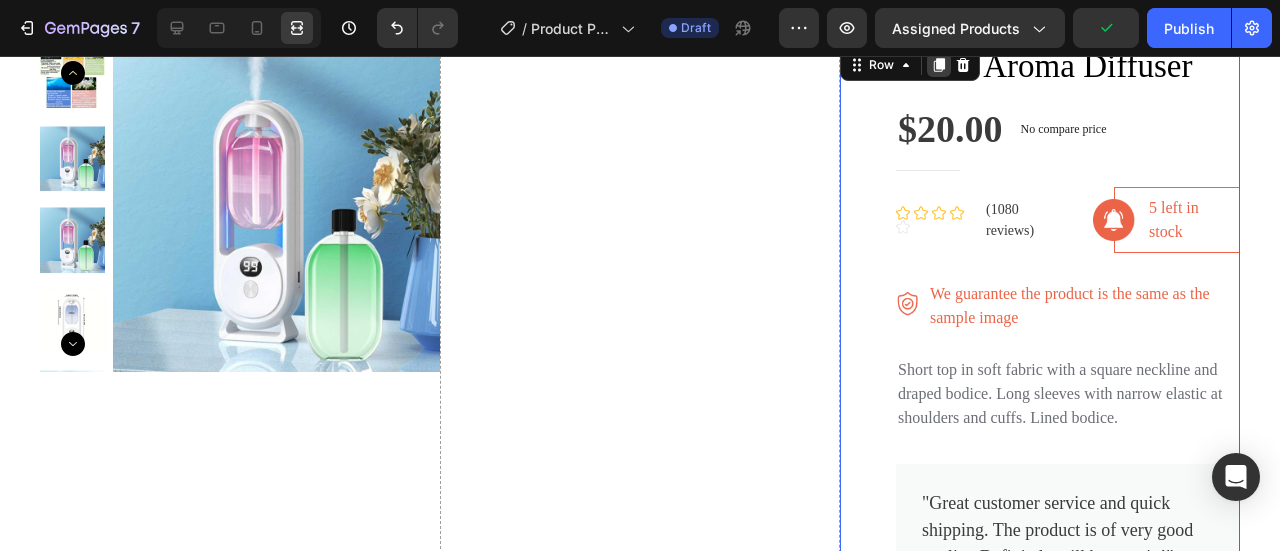 click at bounding box center (939, 65) 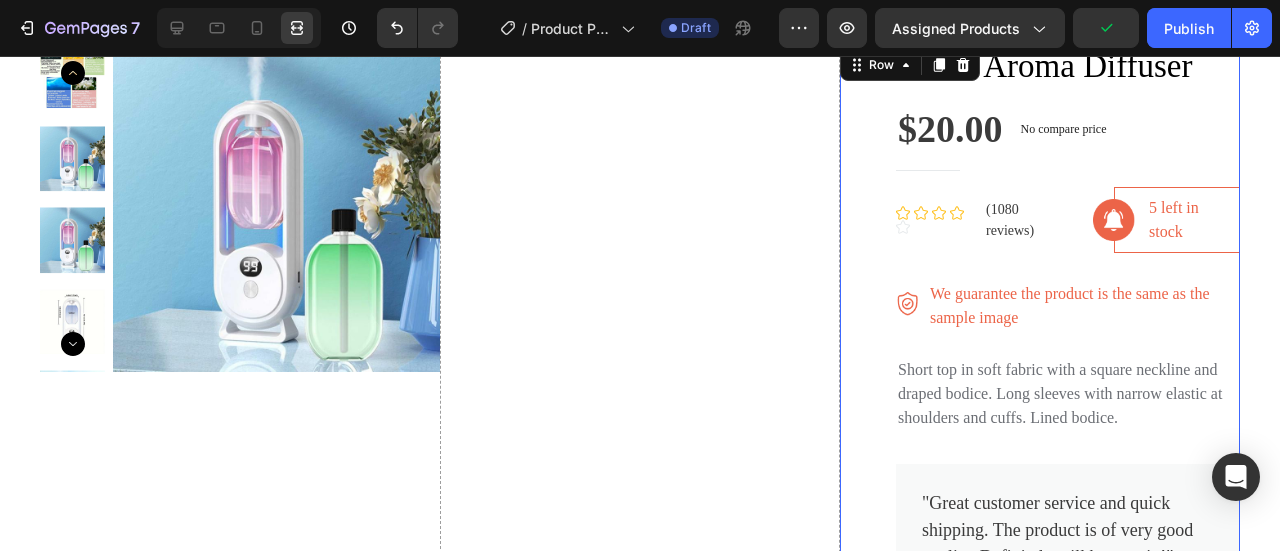 click on "Drop element here" at bounding box center [640, 813] 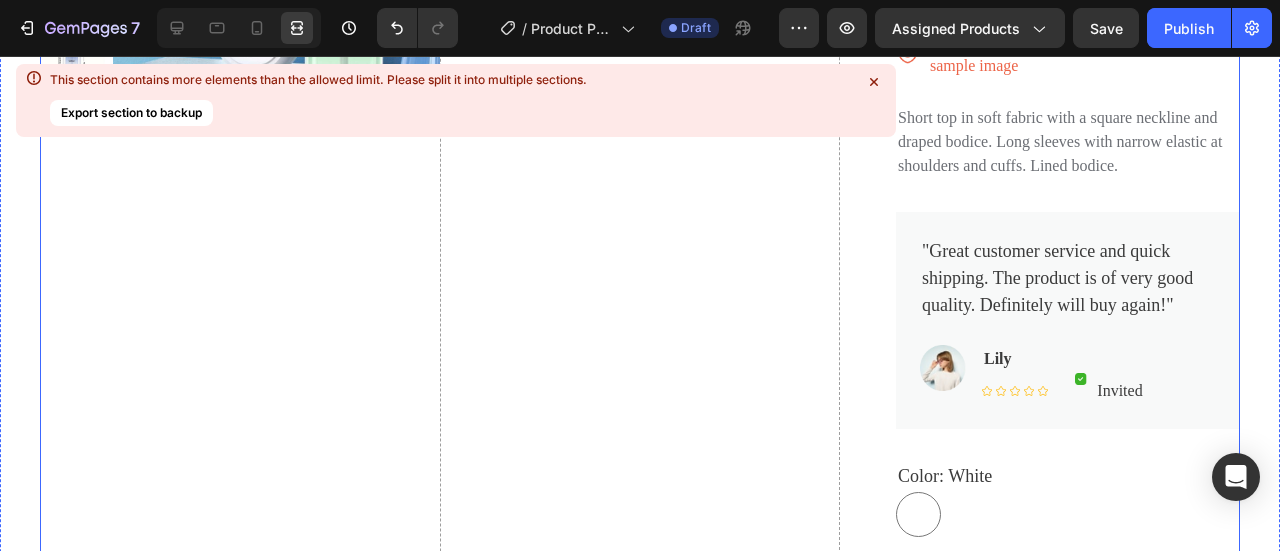 scroll, scrollTop: 0, scrollLeft: 0, axis: both 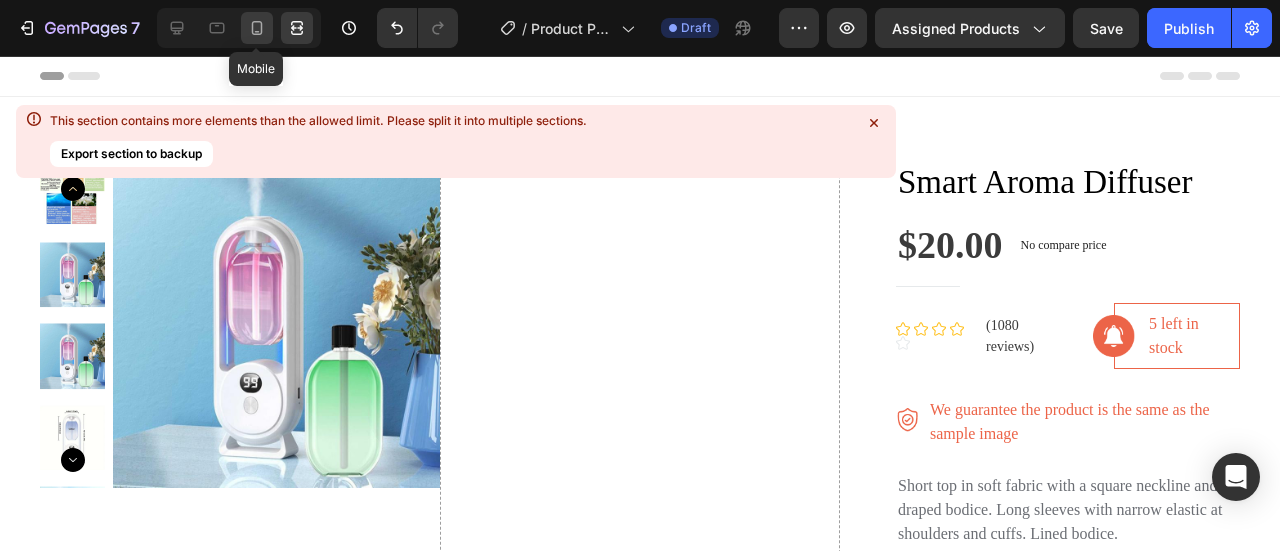 click 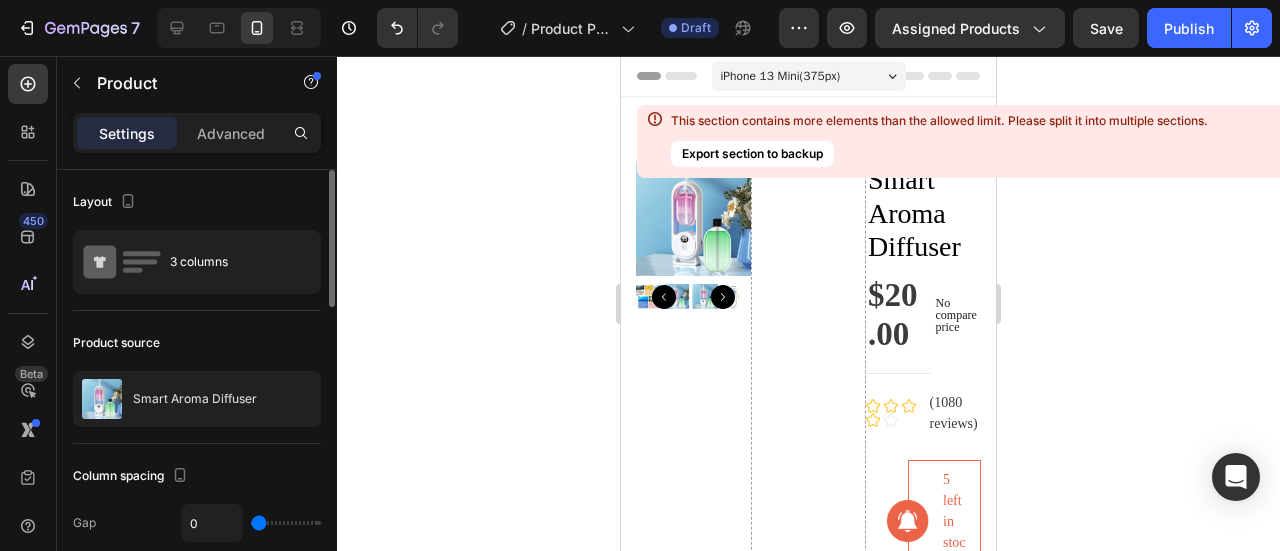 scroll, scrollTop: 18, scrollLeft: 0, axis: vertical 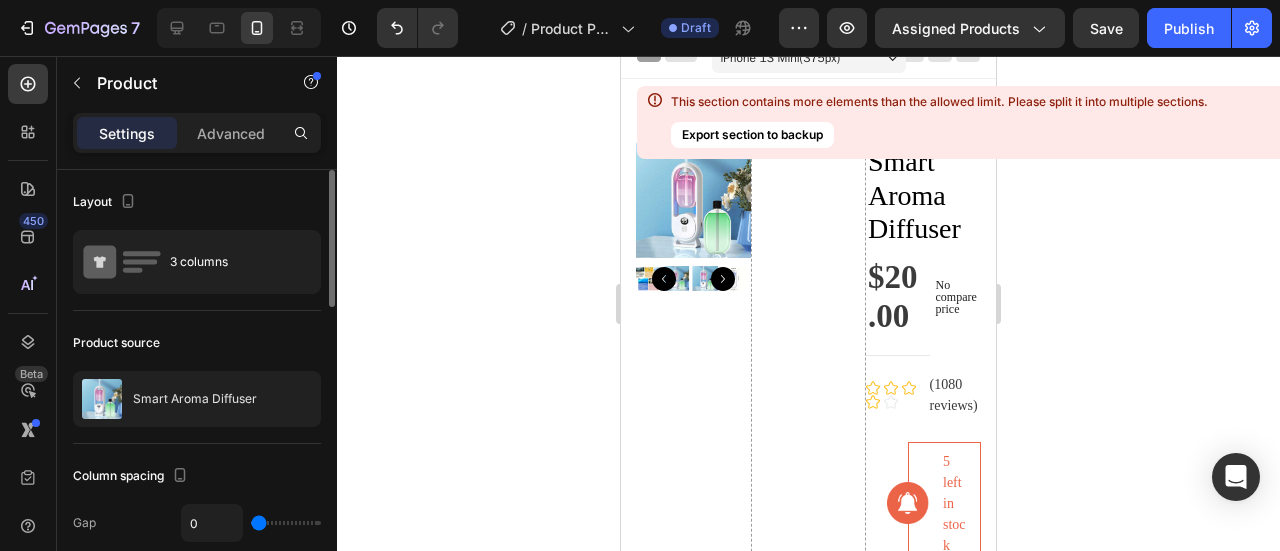 click on "Layout" at bounding box center (106, 202) 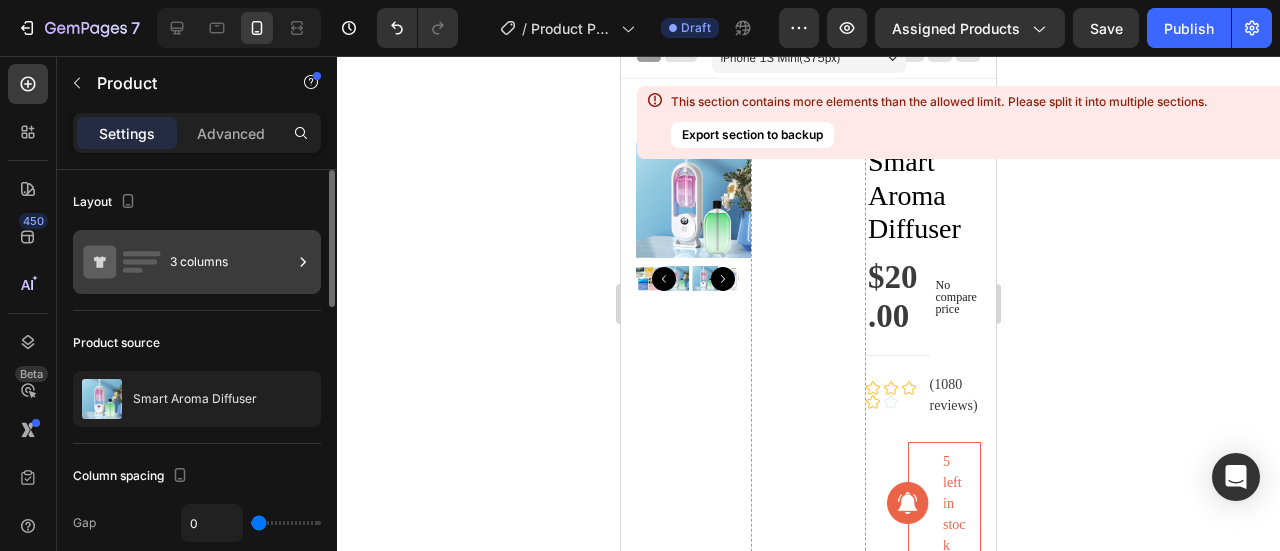 click 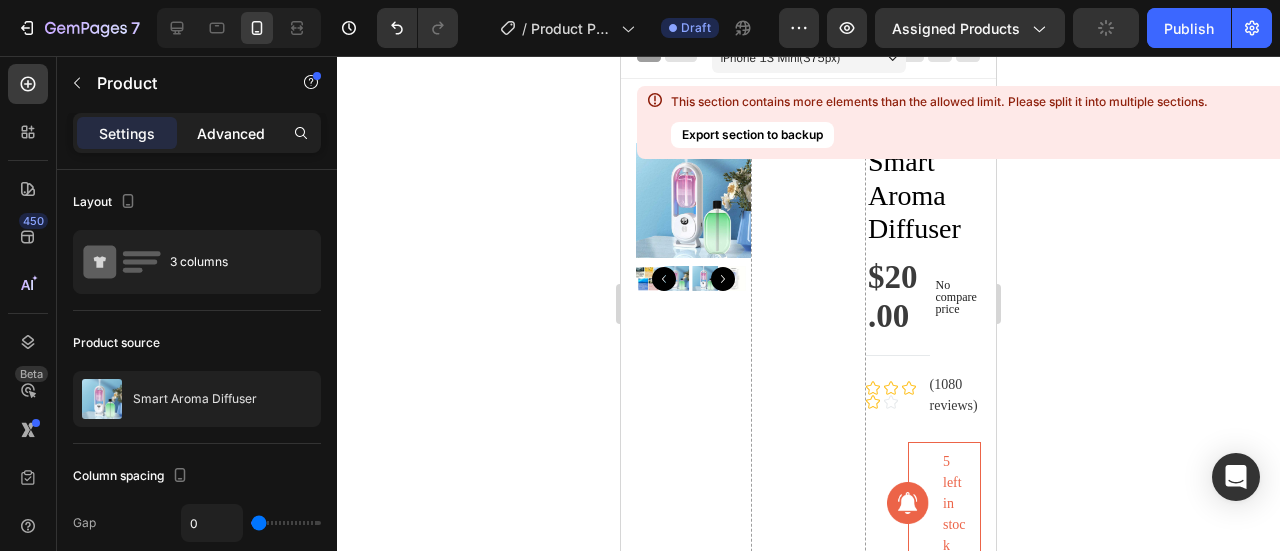 click on "Advanced" at bounding box center [231, 133] 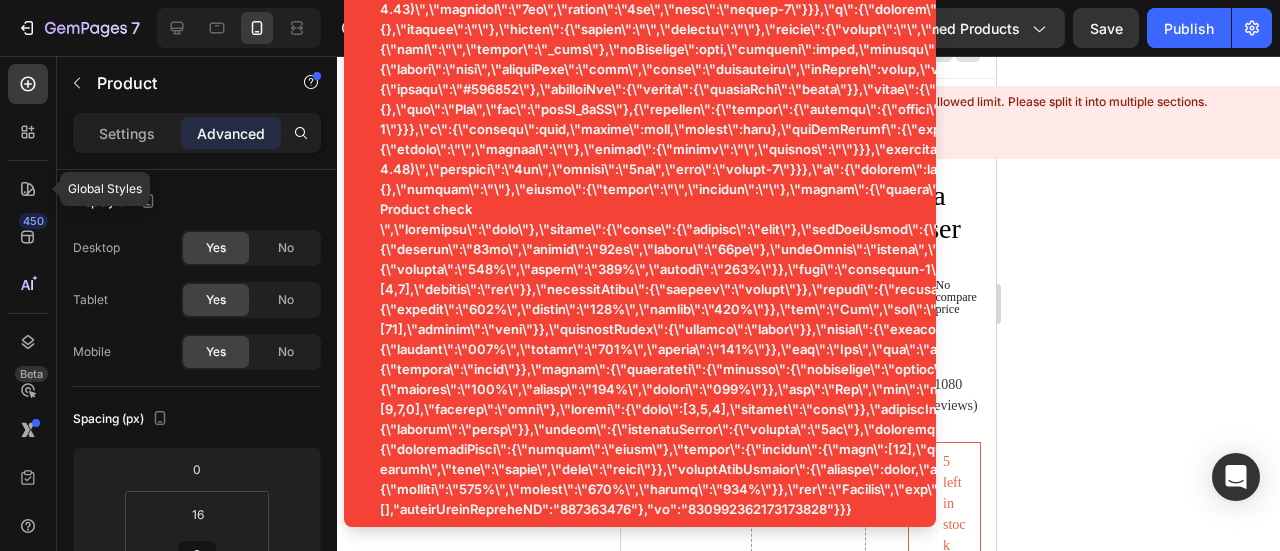 click 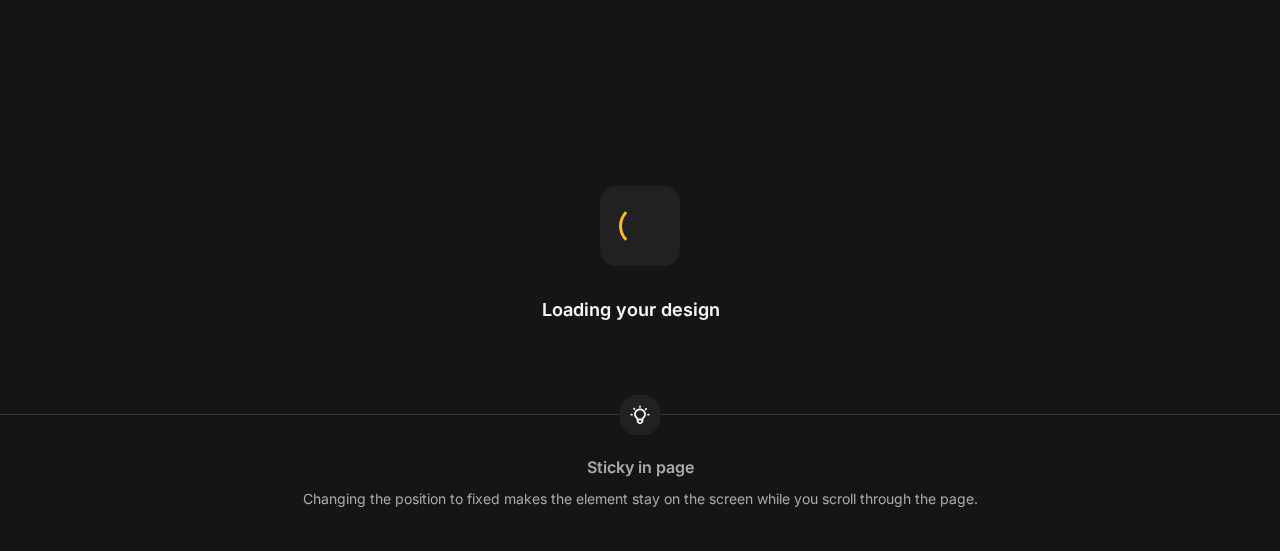 scroll, scrollTop: 0, scrollLeft: 0, axis: both 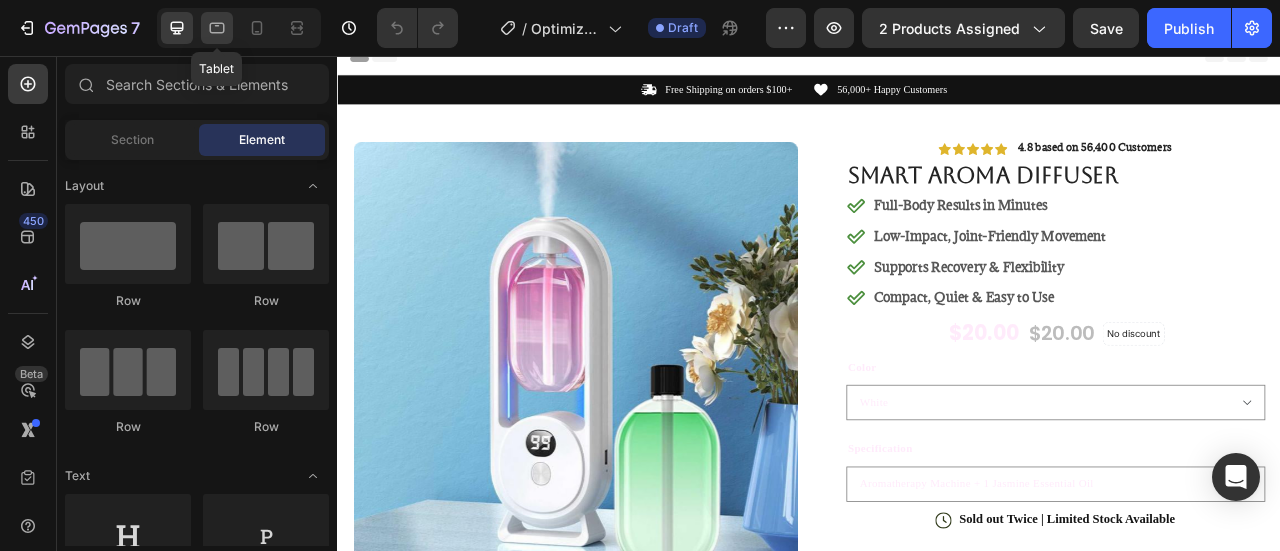 click 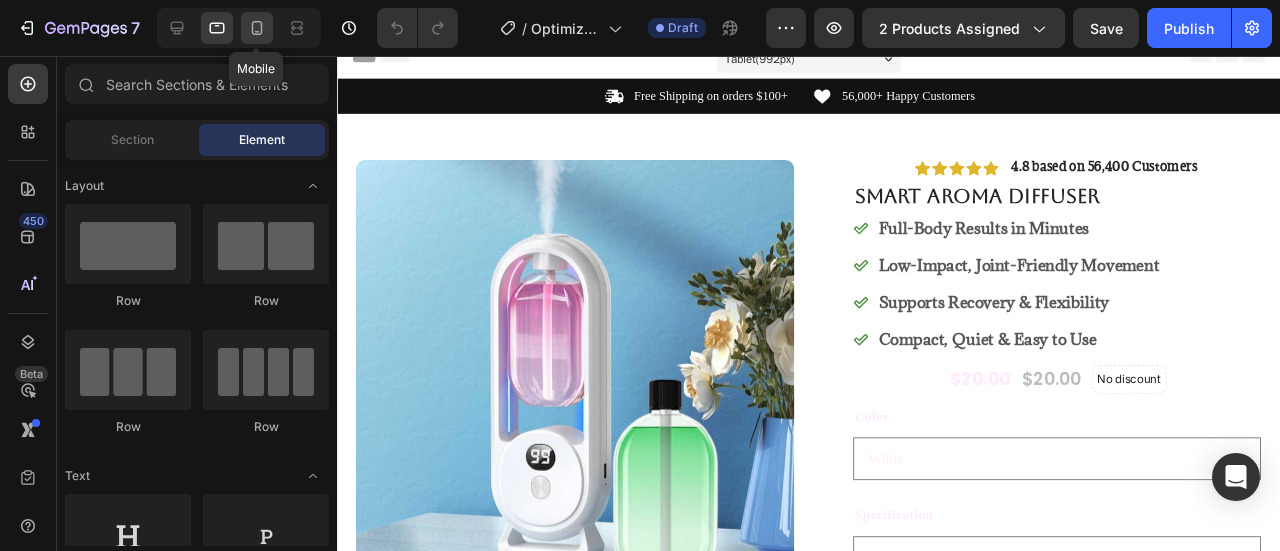 click 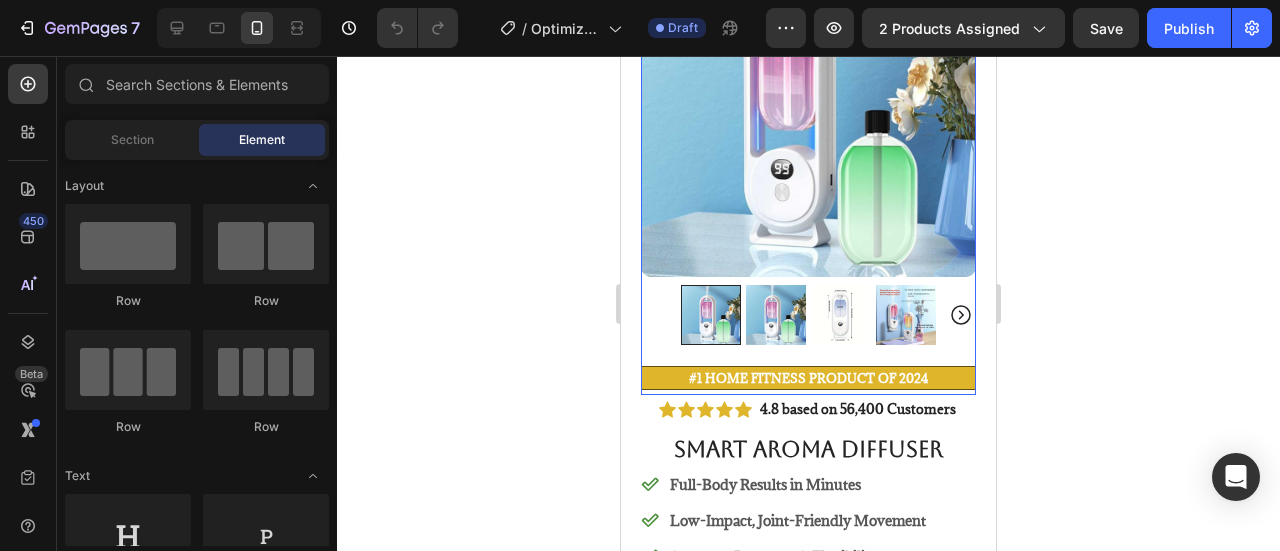 scroll, scrollTop: 200, scrollLeft: 0, axis: vertical 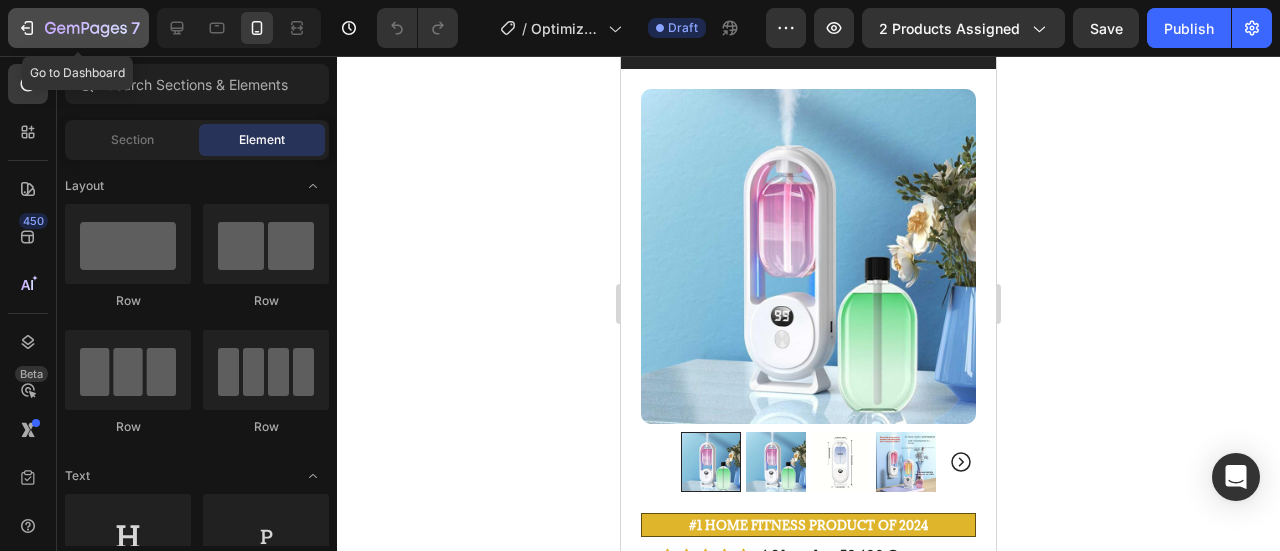 click on "7" at bounding box center (78, 28) 